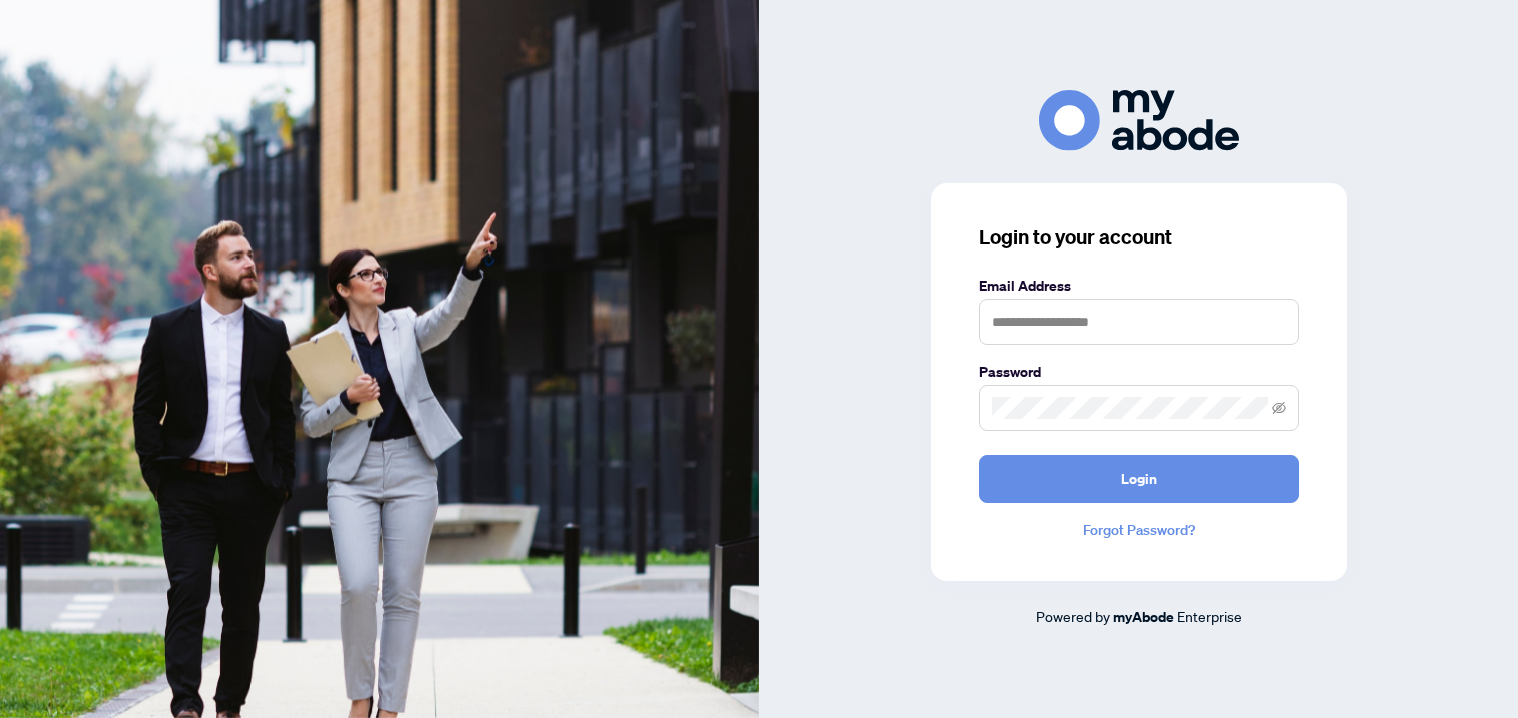scroll, scrollTop: 0, scrollLeft: 0, axis: both 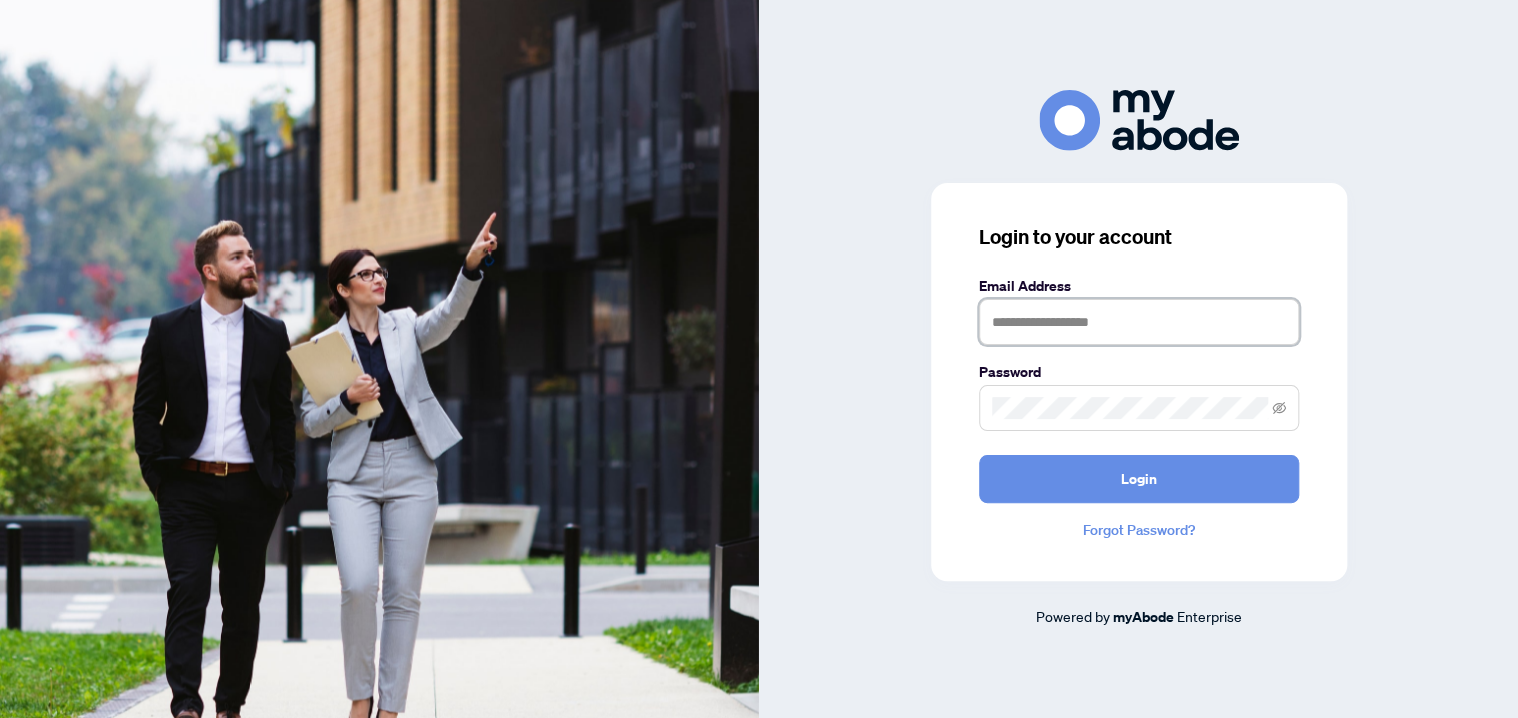 click at bounding box center (1139, 322) 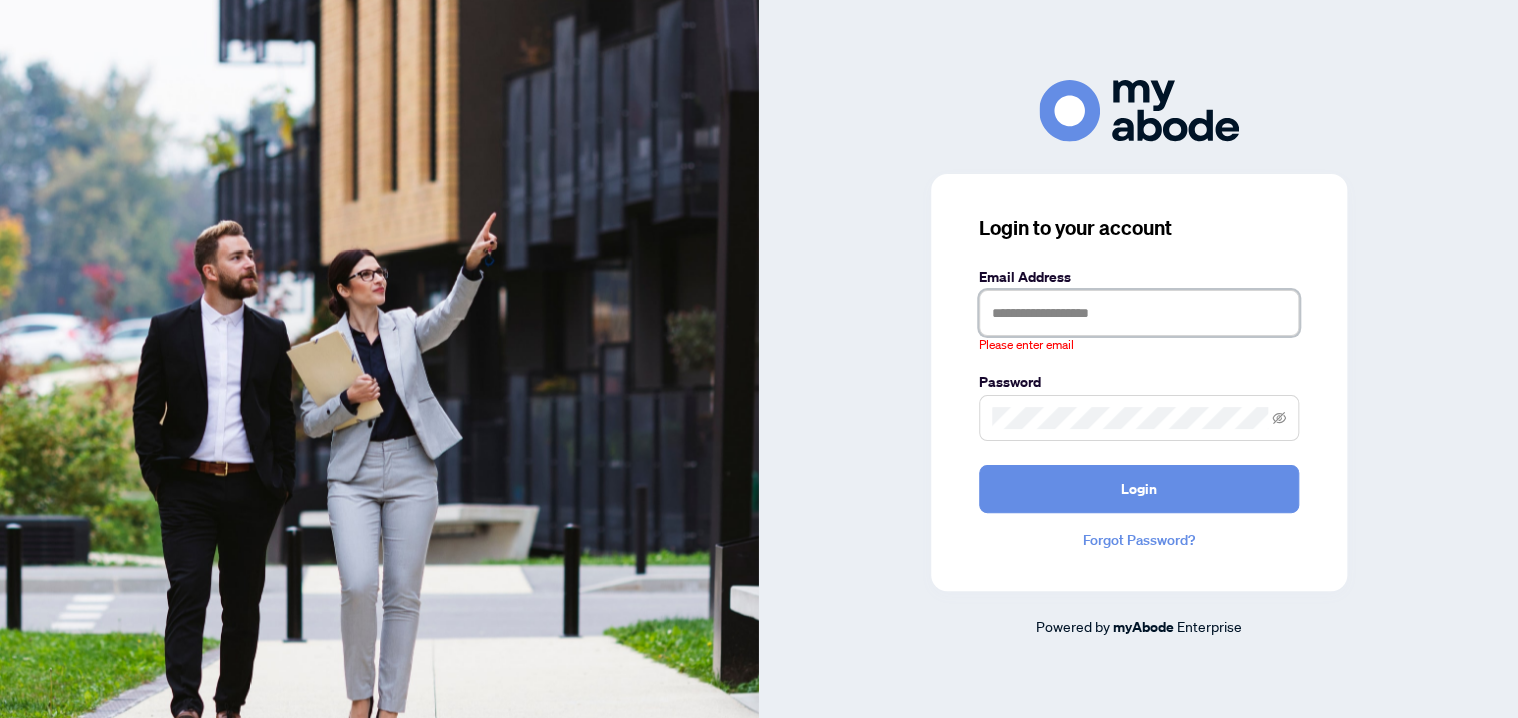 type on "**********" 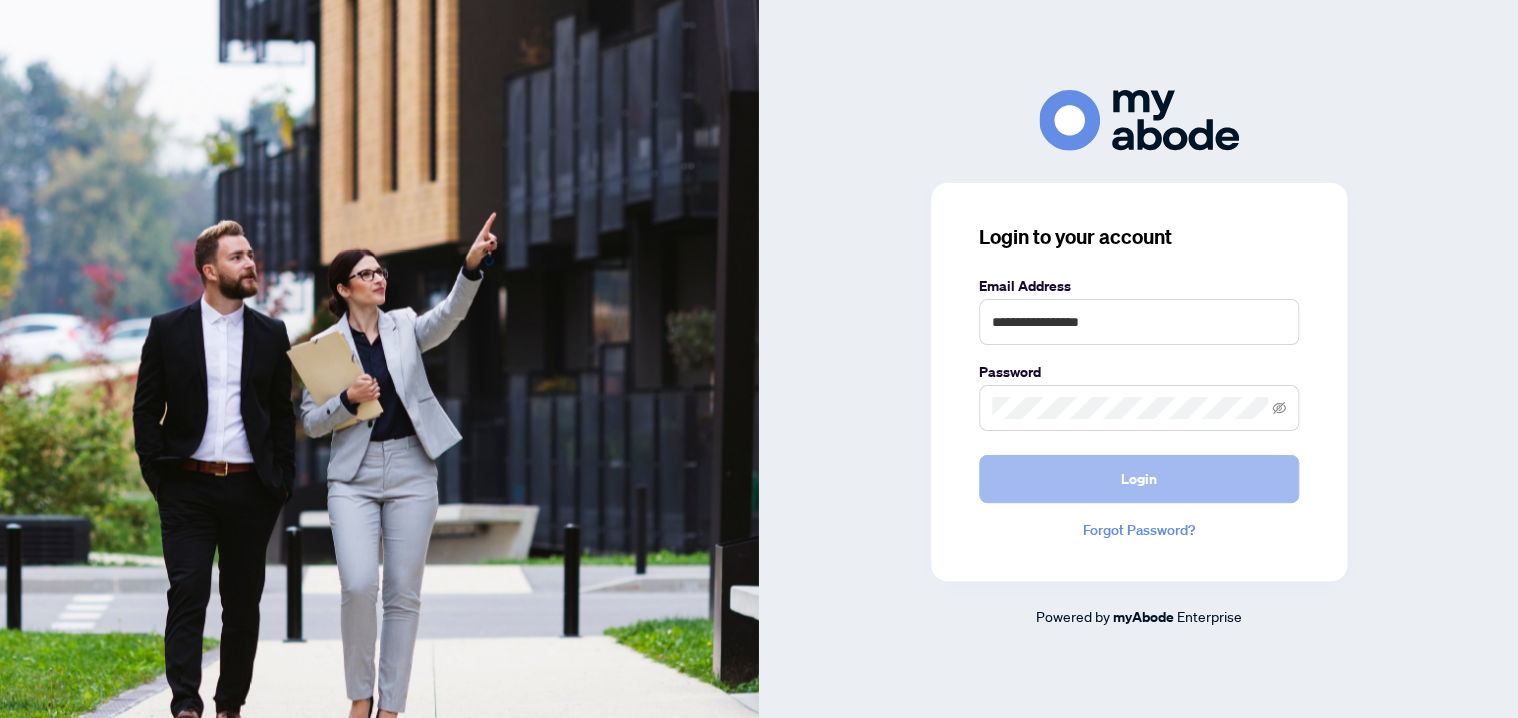 click on "Login" at bounding box center (1139, 479) 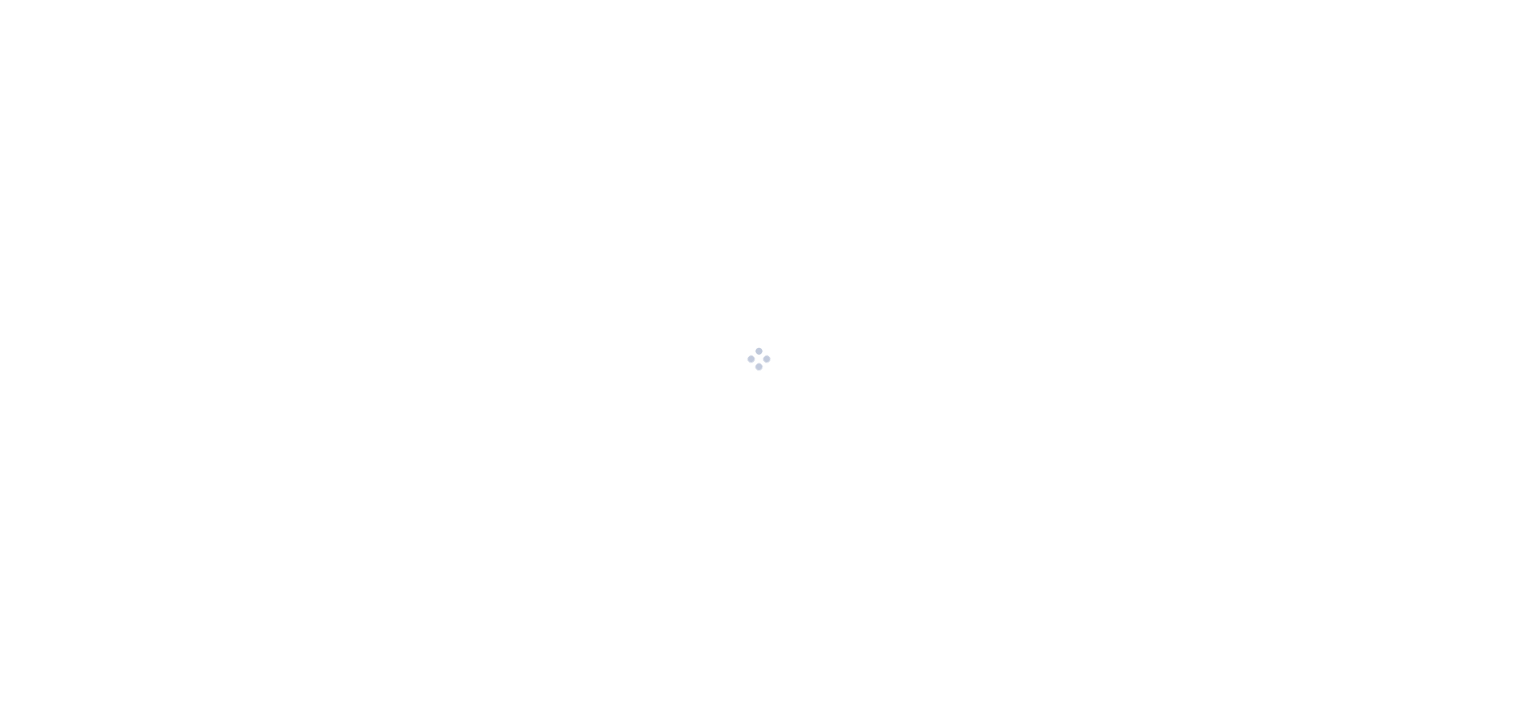 scroll, scrollTop: 0, scrollLeft: 0, axis: both 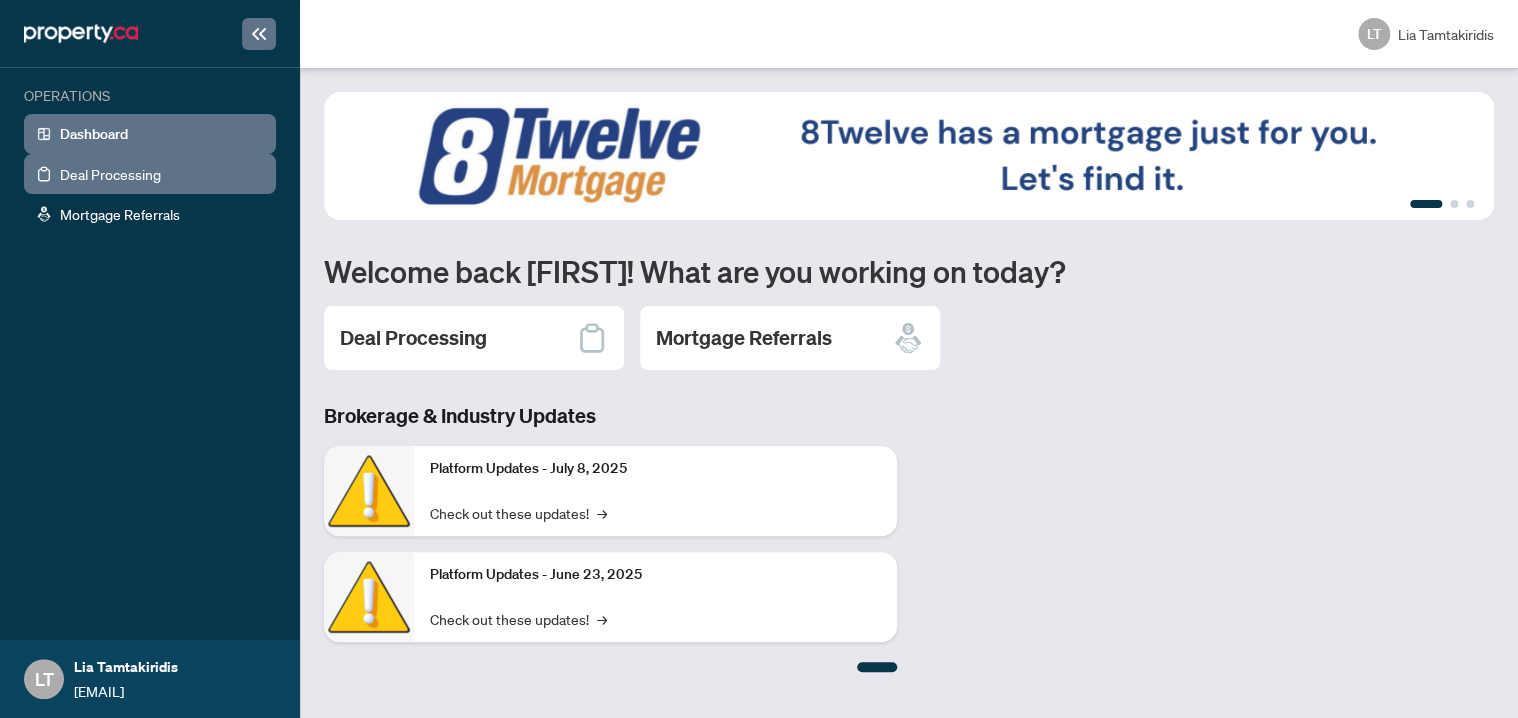 click on "Deal Processing" at bounding box center (110, 174) 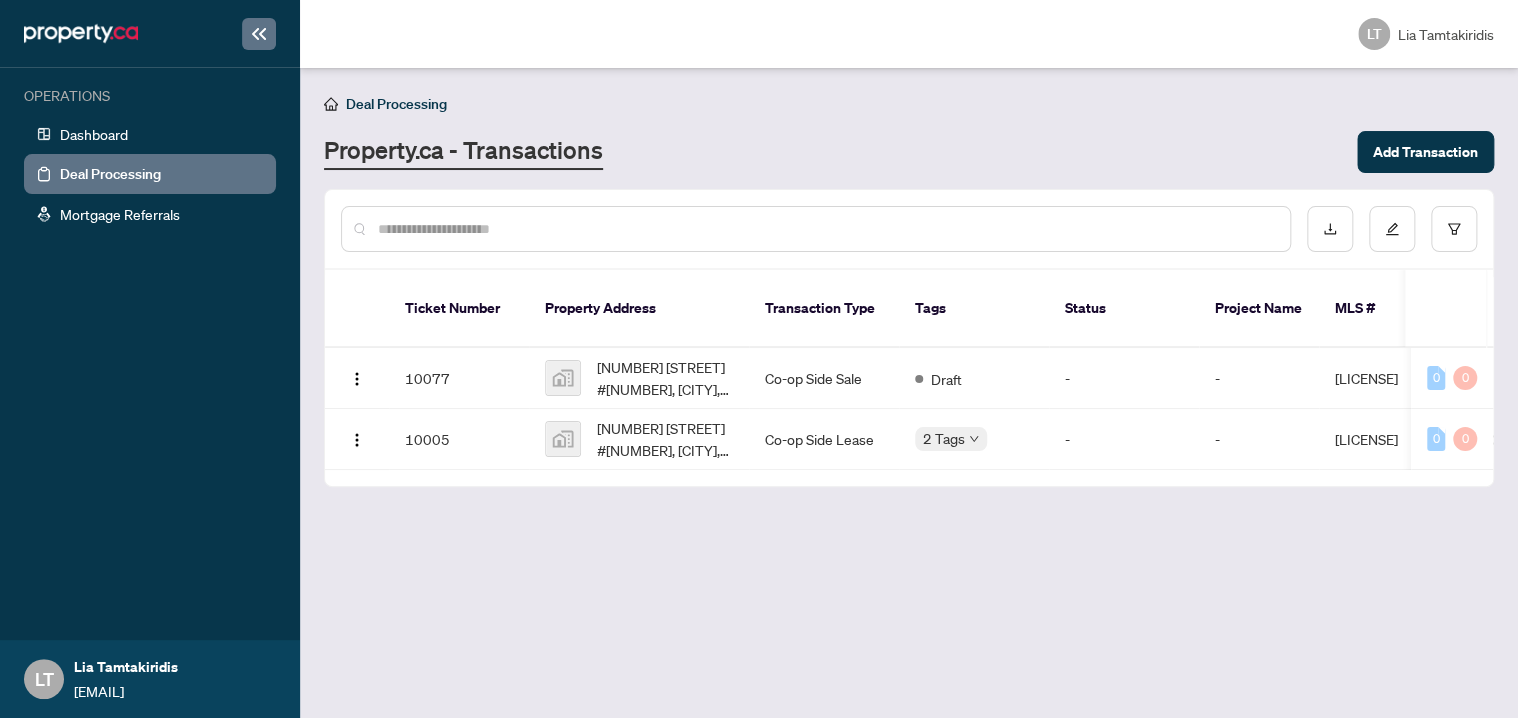 drag, startPoint x: 140, startPoint y: 289, endPoint x: 105, endPoint y: 357, distance: 76.47875 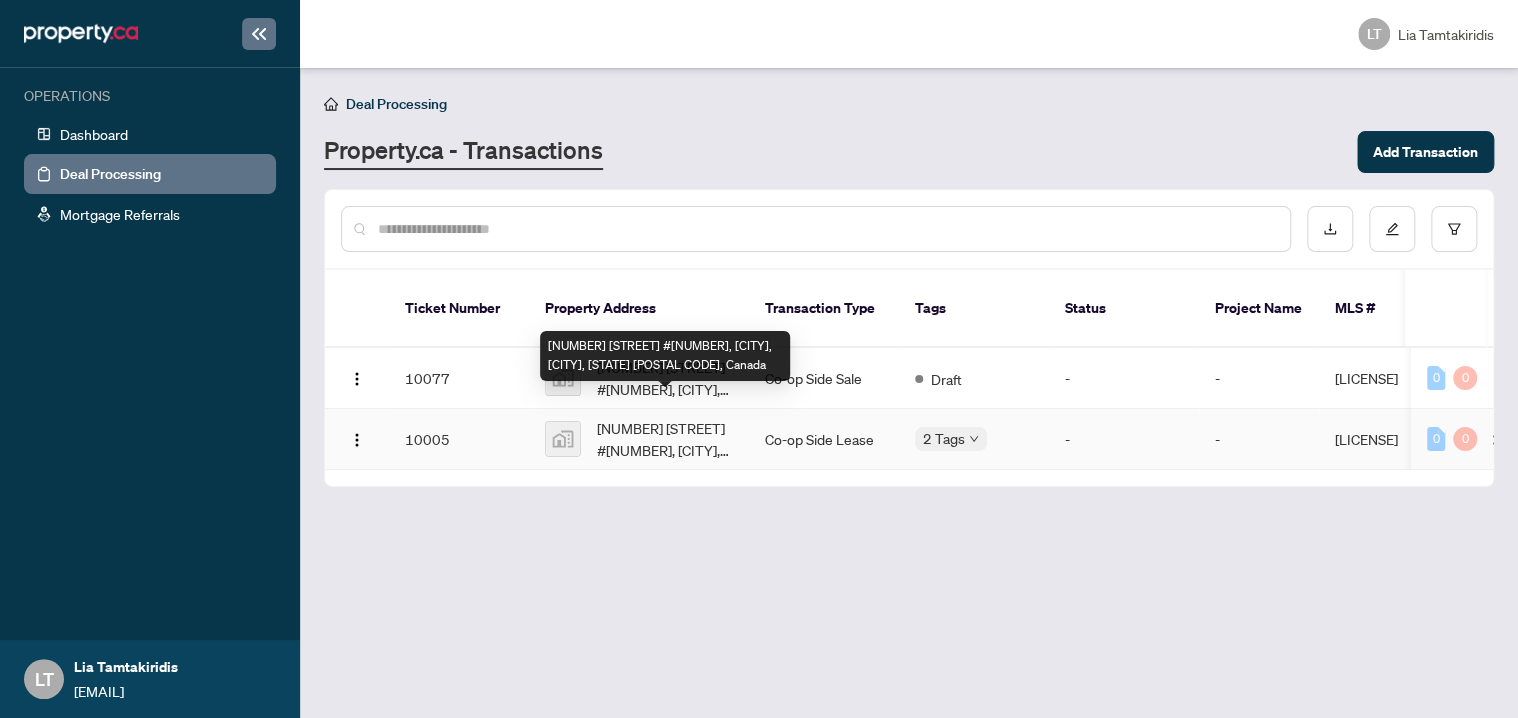 click on "[NUMBER] [STREET] #[NUMBER], [CITY], [CITY], [STATE] [POSTAL CODE], Canada" at bounding box center (665, 439) 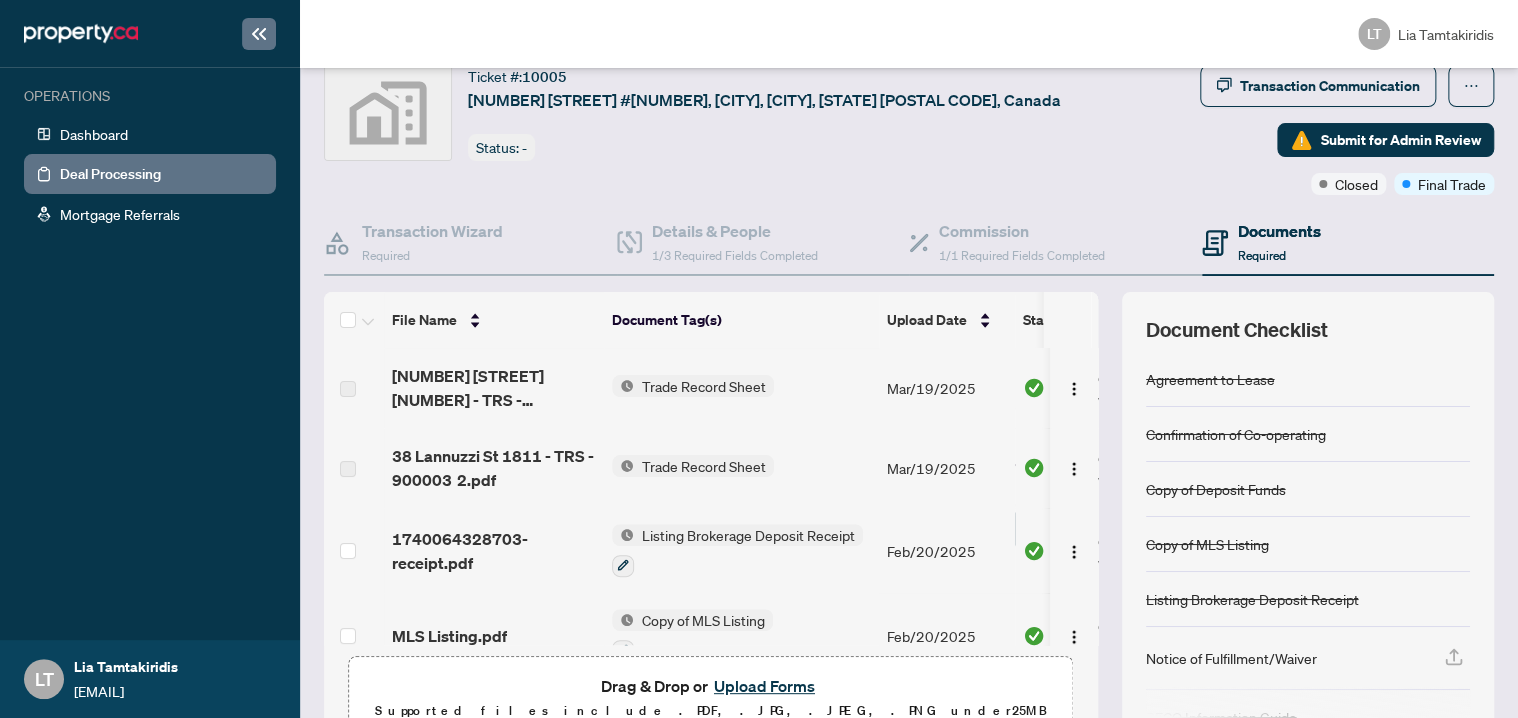 scroll, scrollTop: 100, scrollLeft: 0, axis: vertical 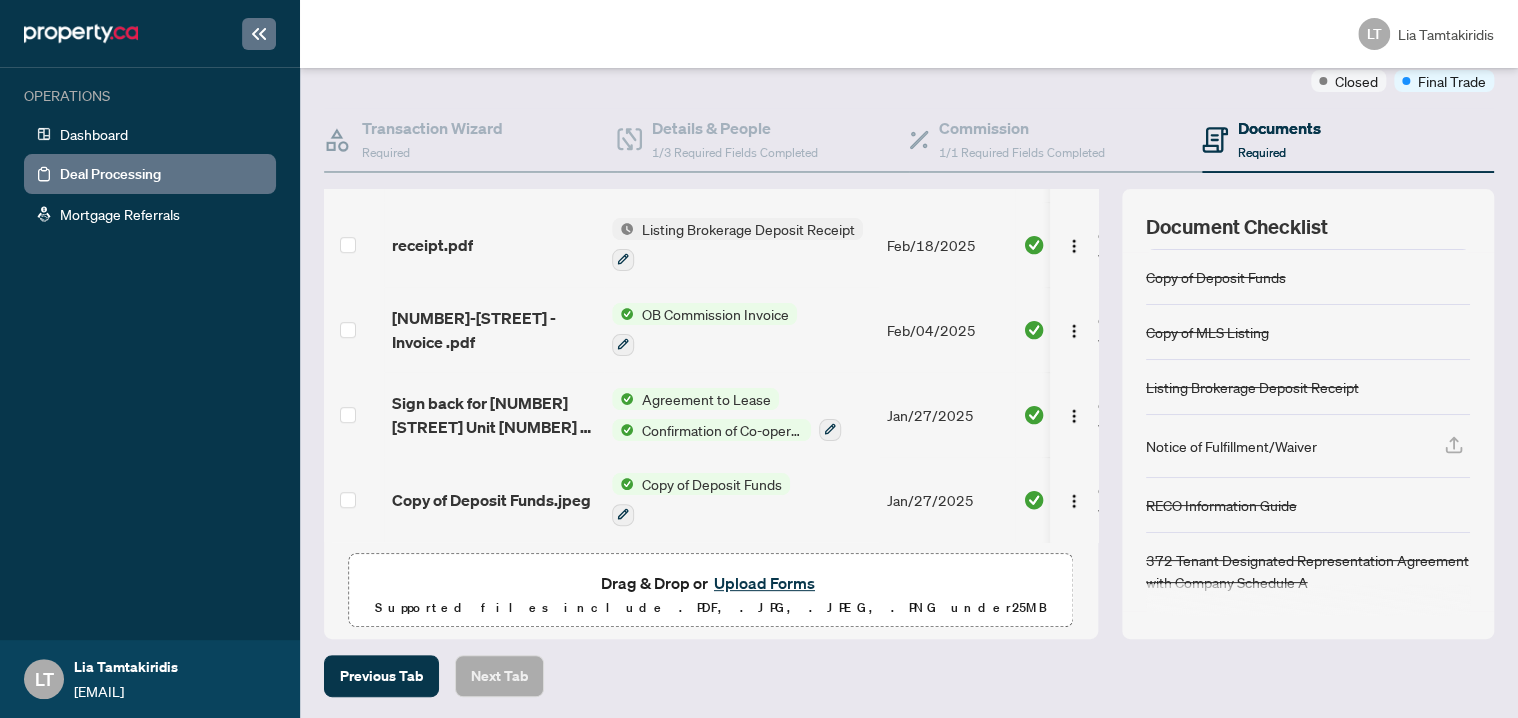 click on "Sign back for [NUMBER] [STREET] Unit [NUMBER] - [DATE].pdf" at bounding box center [494, 415] 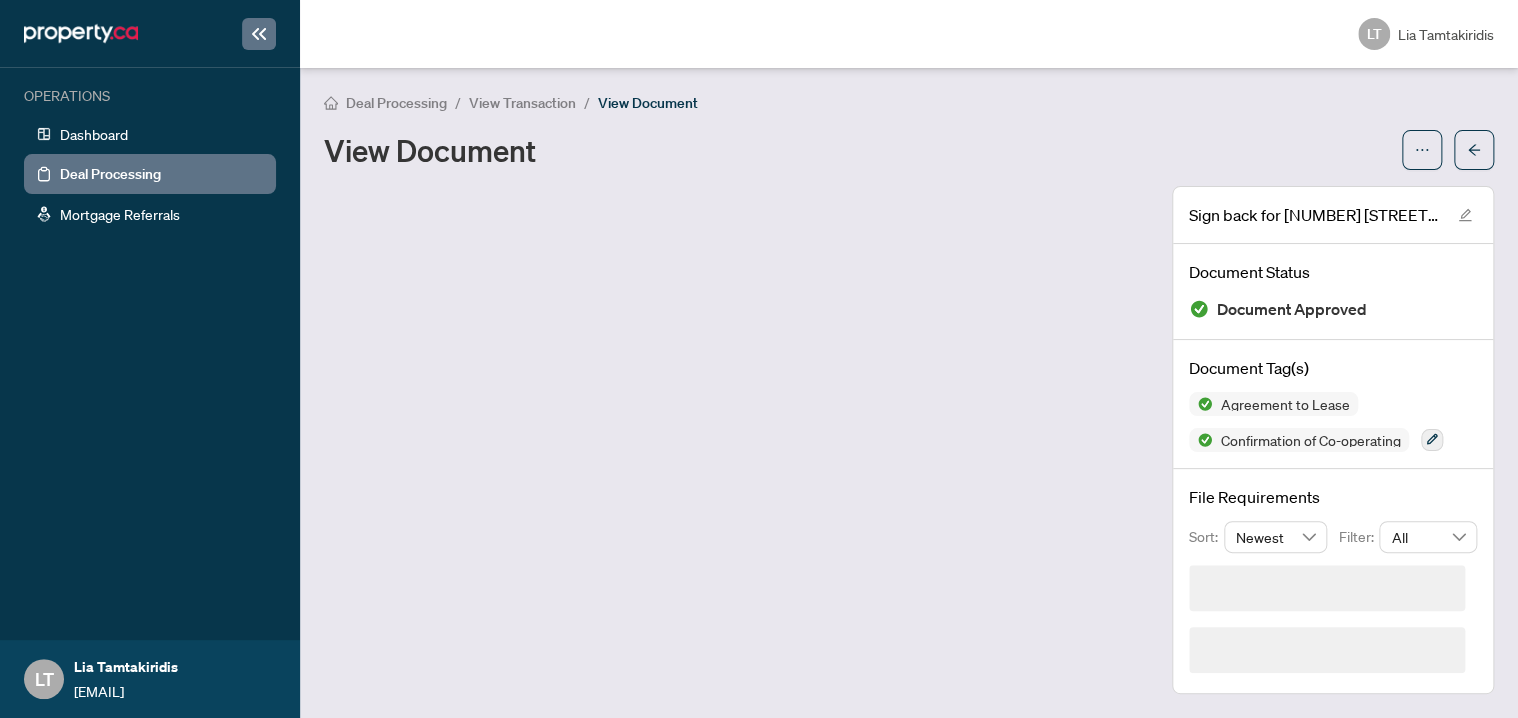 scroll, scrollTop: 0, scrollLeft: 0, axis: both 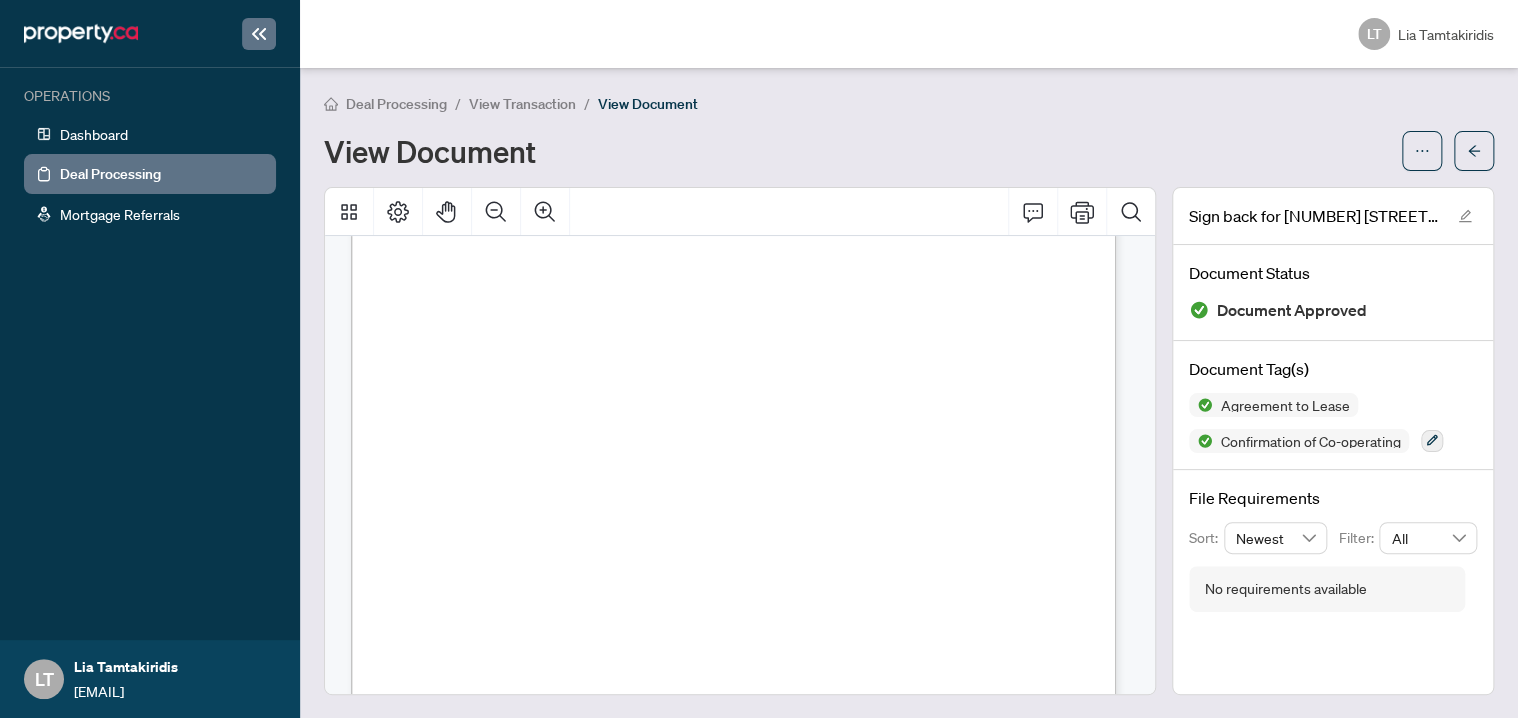 drag, startPoint x: 380, startPoint y: 305, endPoint x: 460, endPoint y: 353, distance: 93.29523 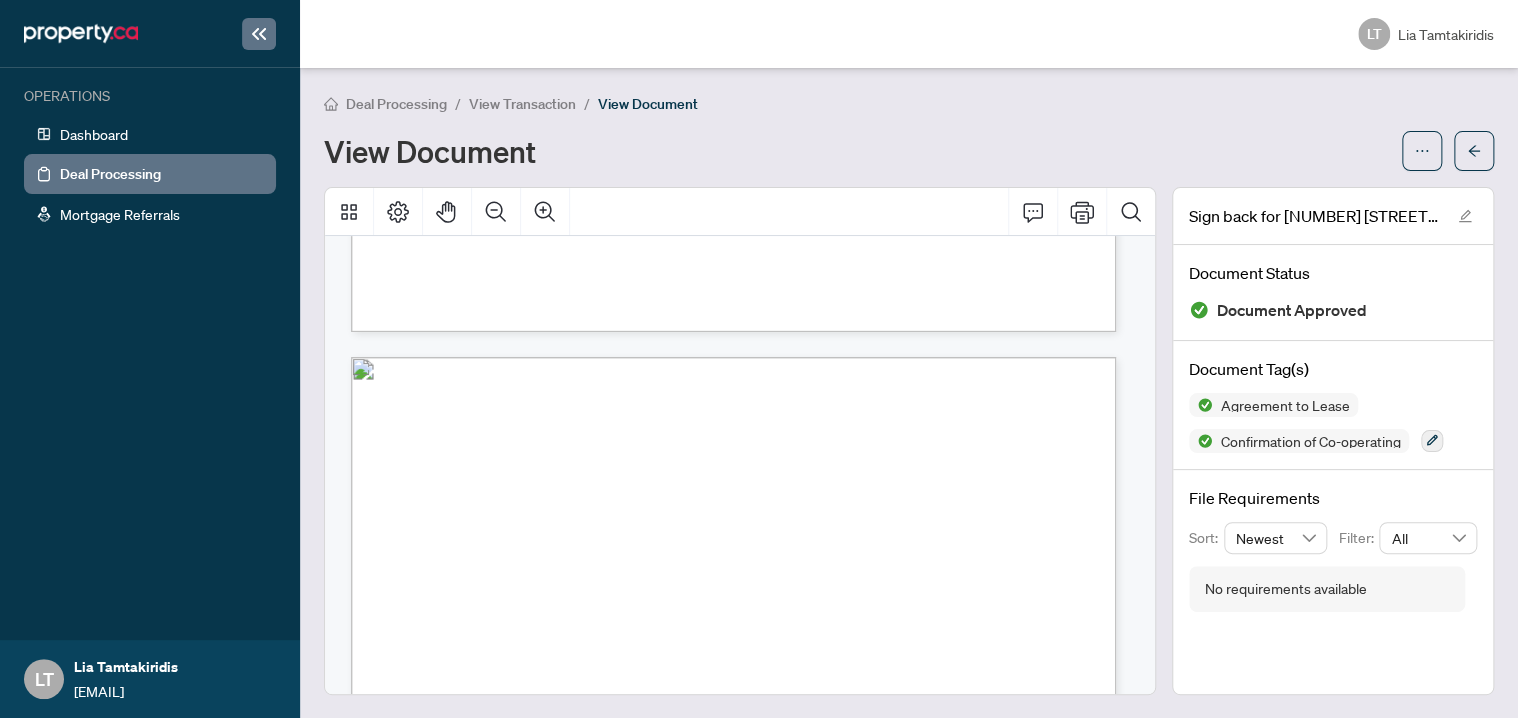 scroll, scrollTop: 5000, scrollLeft: 0, axis: vertical 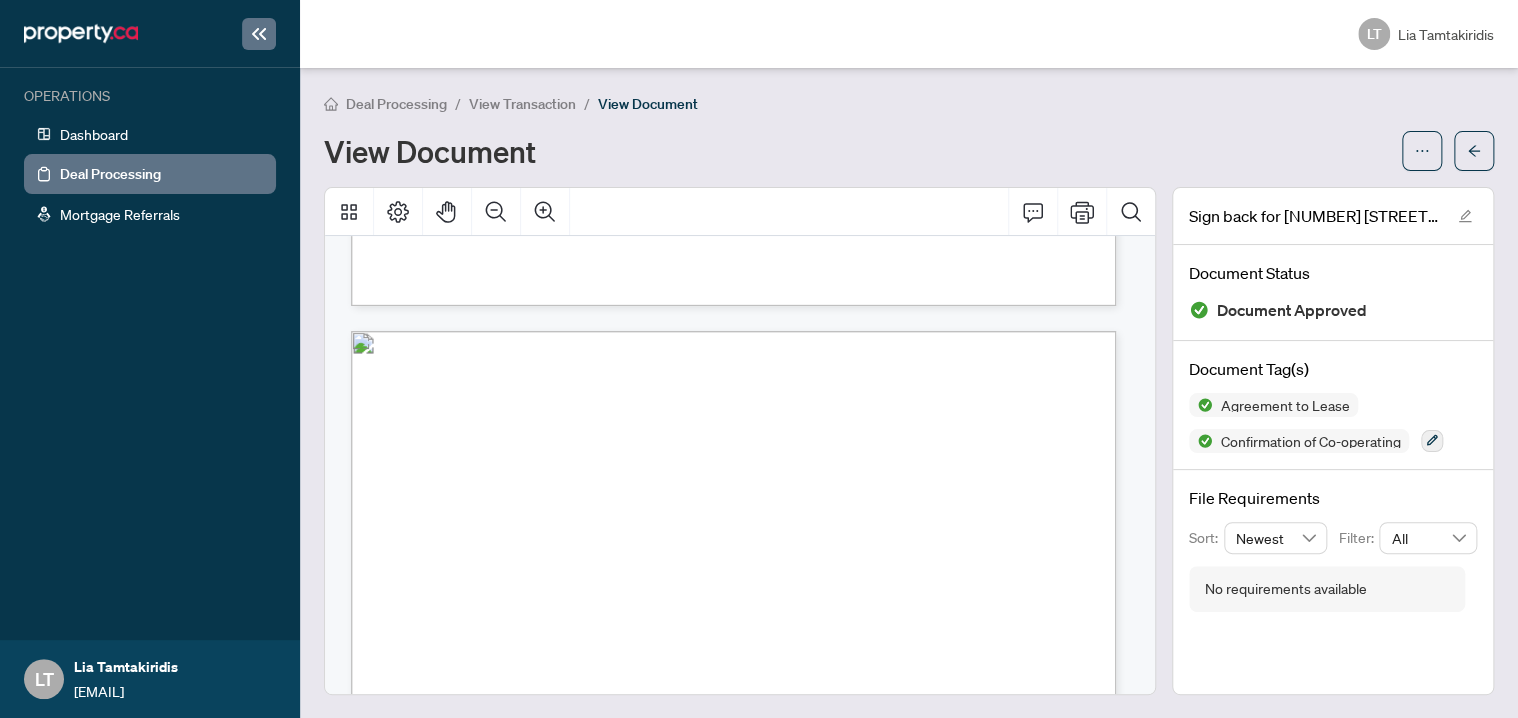 drag, startPoint x: 1062, startPoint y: 528, endPoint x: 712, endPoint y: 533, distance: 350.0357 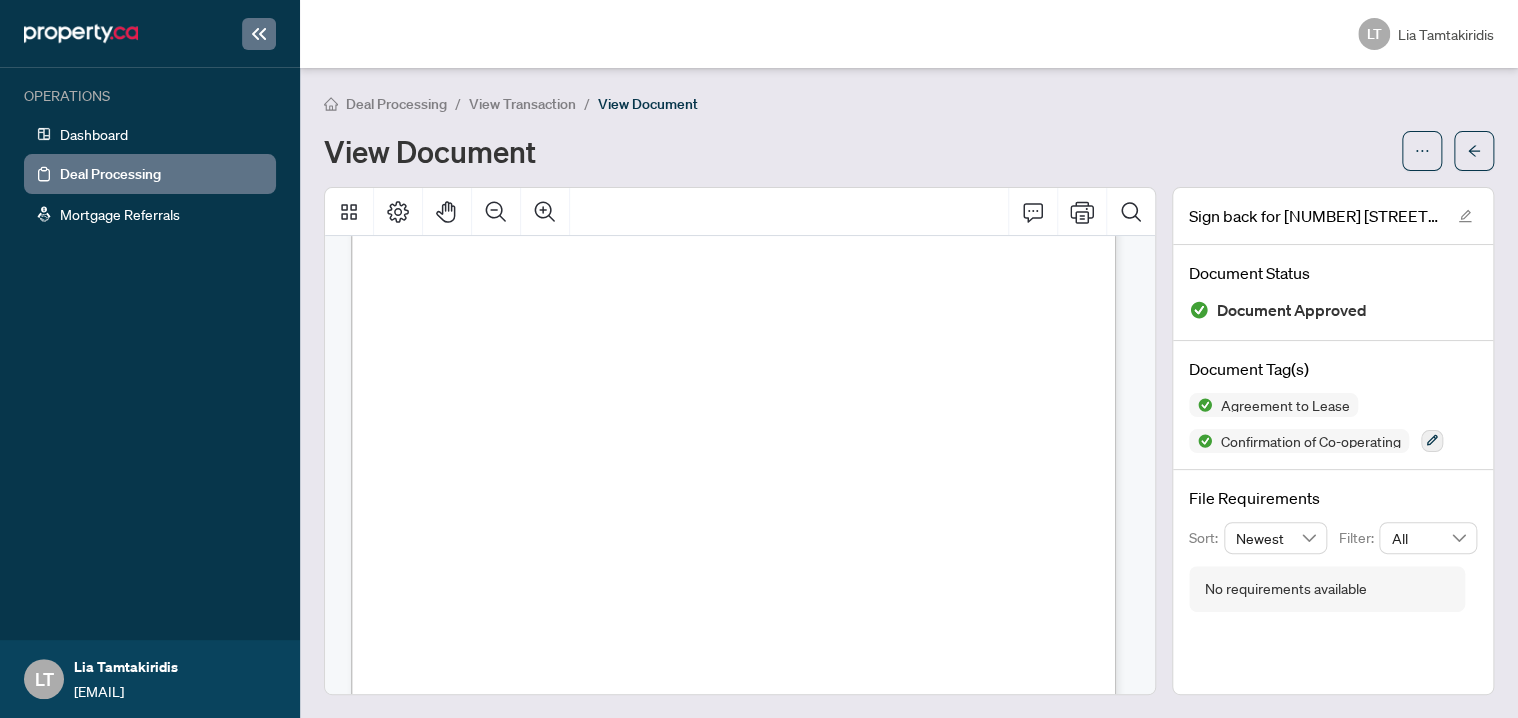 scroll, scrollTop: 5400, scrollLeft: 0, axis: vertical 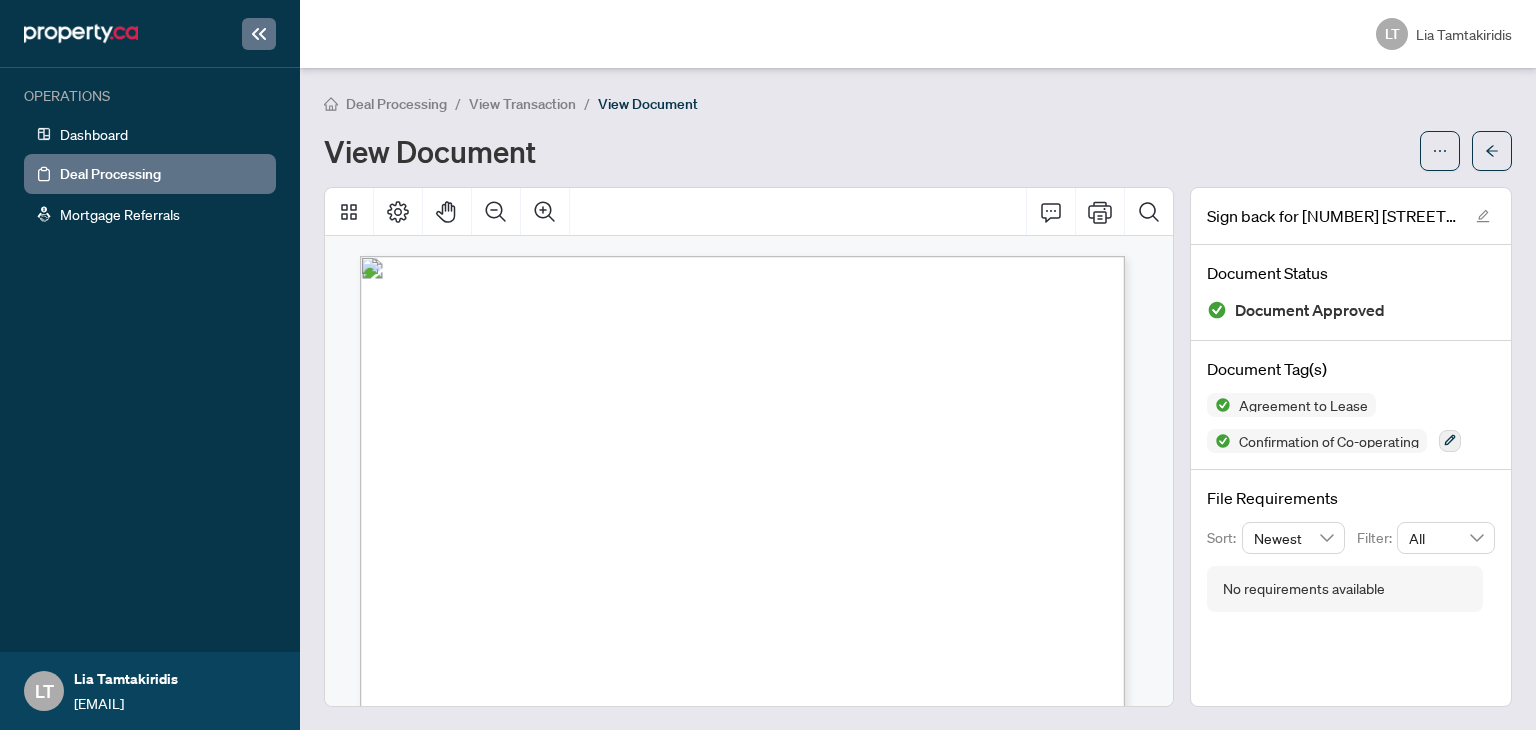click on "Sign back for [NUMBER] [STREET] Unit [NUMBER] - [DATE].pdf Document Status Document Approved Document Tag(s) Agreement to Lease Confirmation of Co-operating File Requirements Sort: Newest Filter: All No requirements available" at bounding box center [1351, 447] 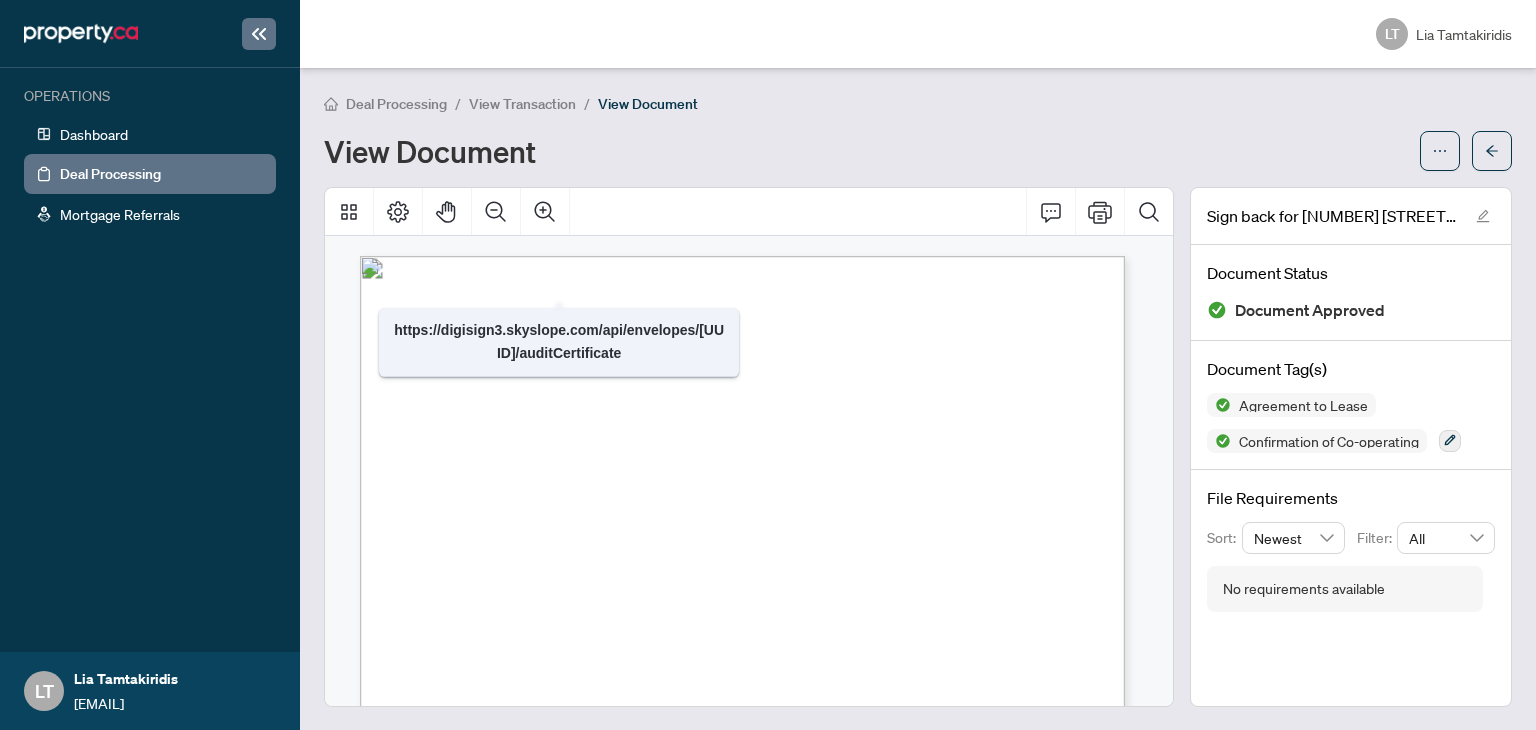 click on "DigiSign Verified - [UUID]" at bounding box center [462, 273] 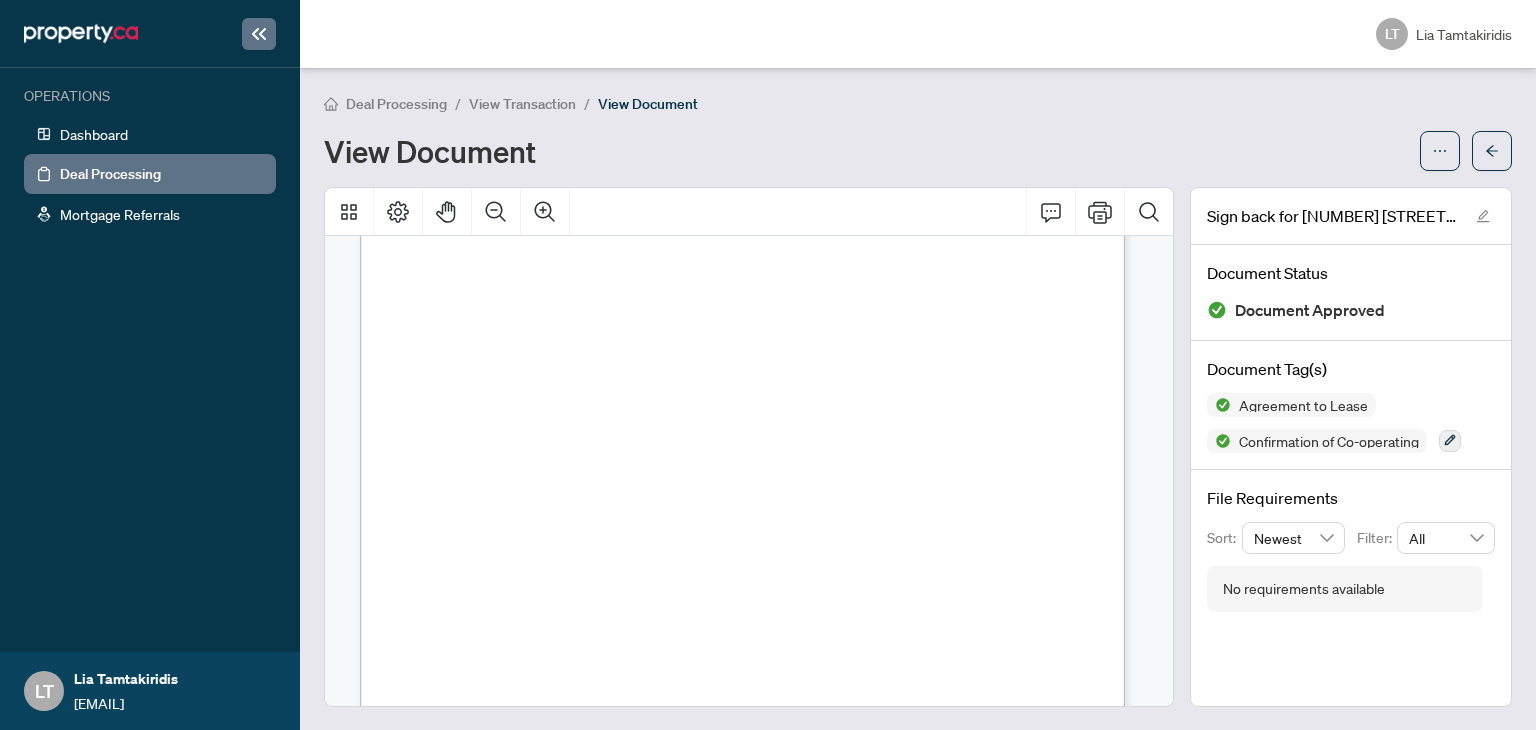 scroll, scrollTop: 200, scrollLeft: 0, axis: vertical 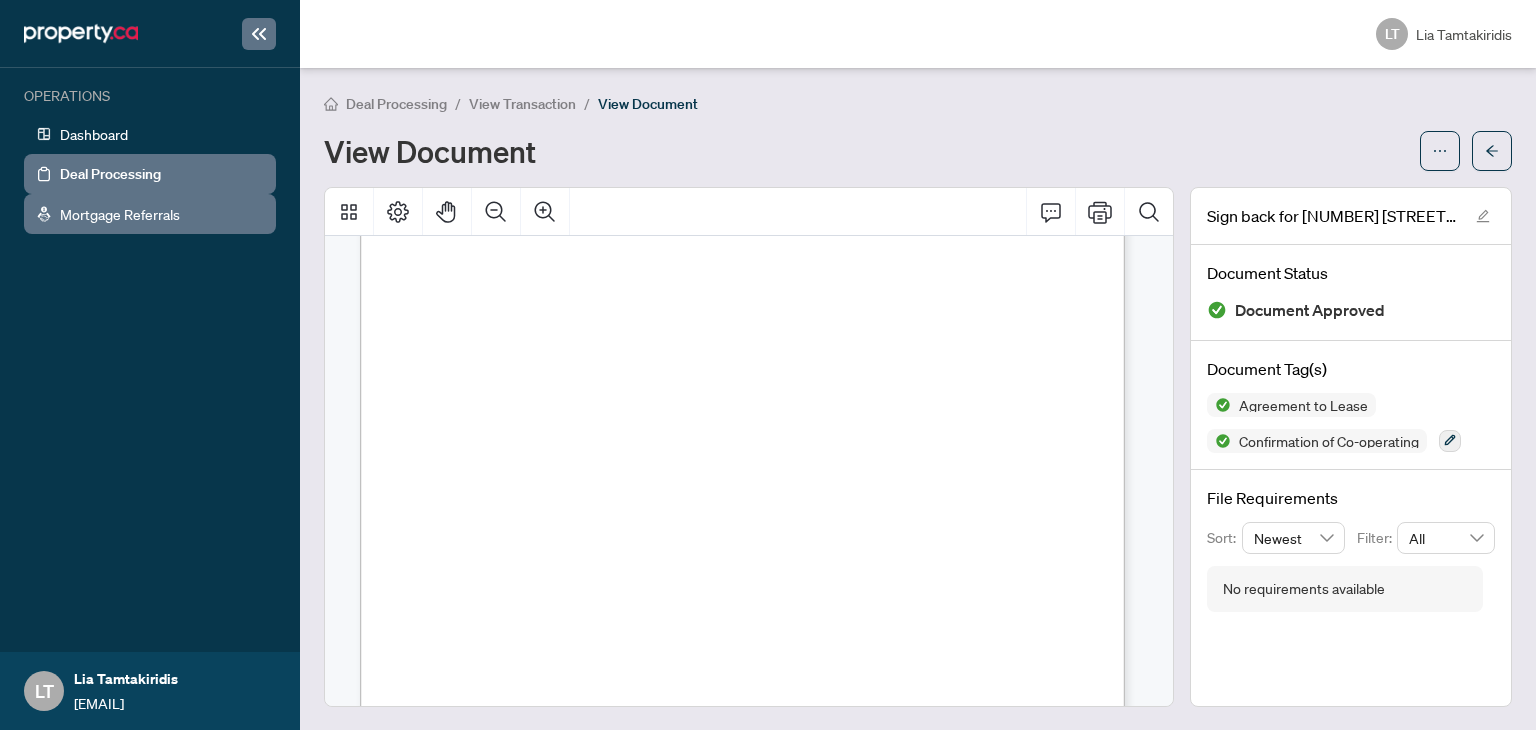 click on "Mortgage Referrals" at bounding box center [120, 214] 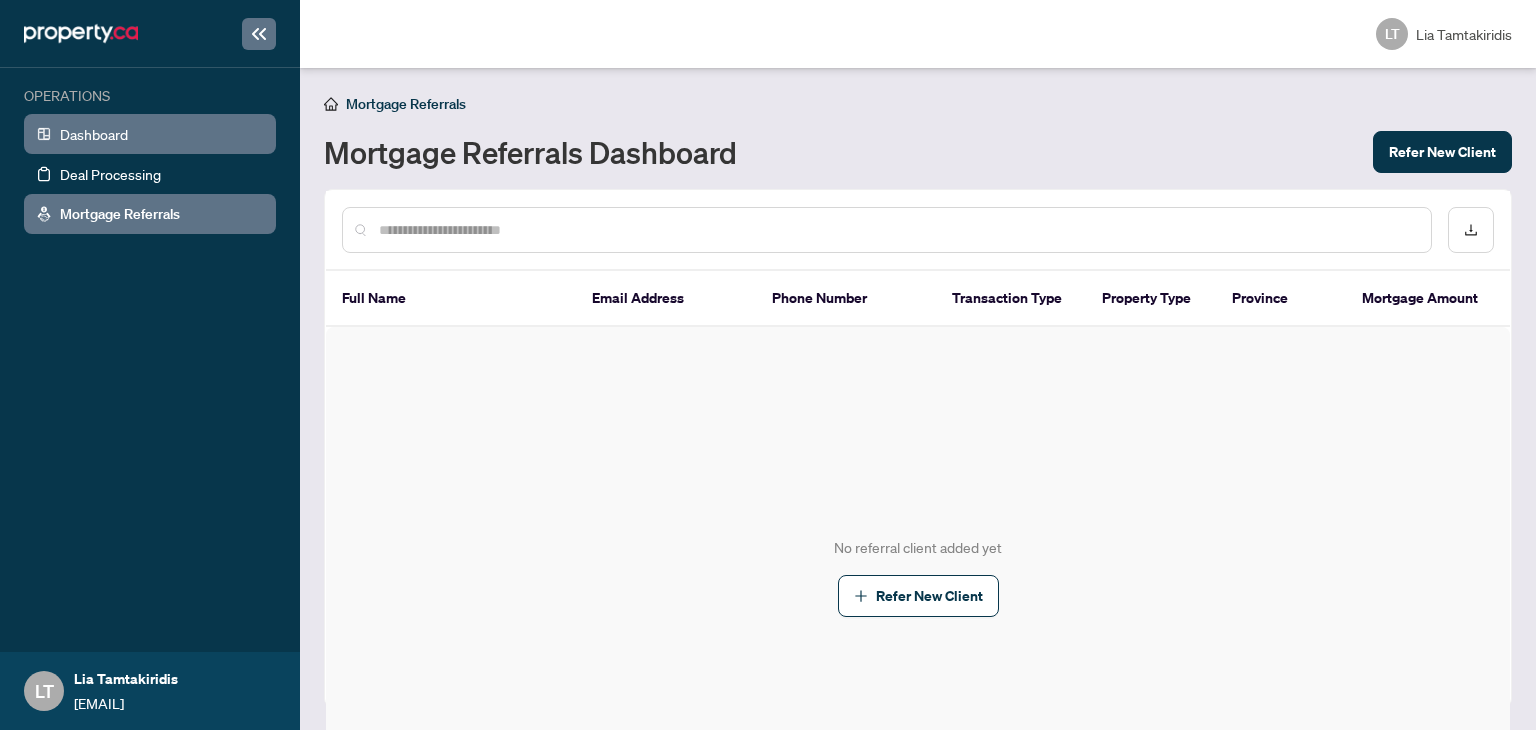 click on "Dashboard" at bounding box center [94, 134] 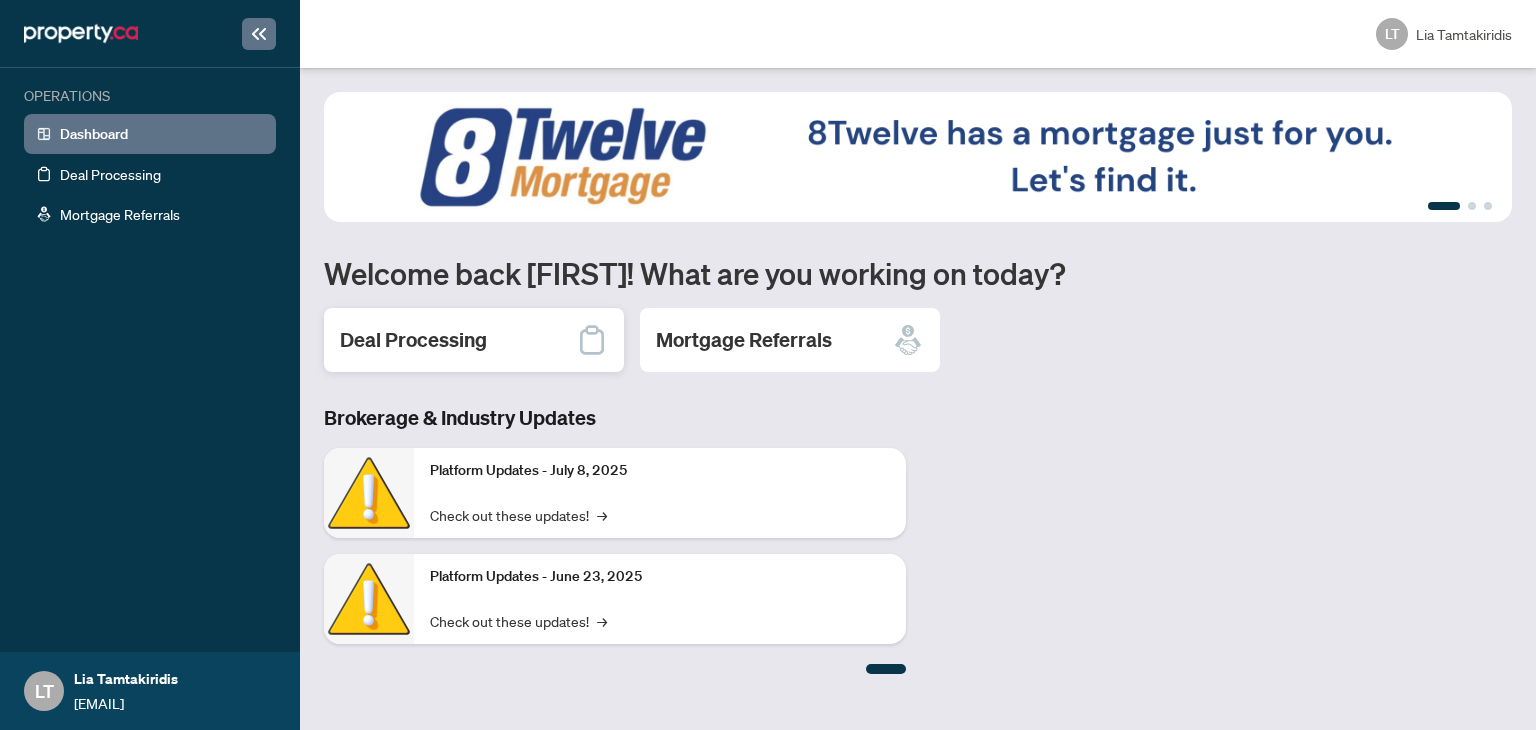 click on "Deal Processing" at bounding box center (474, 340) 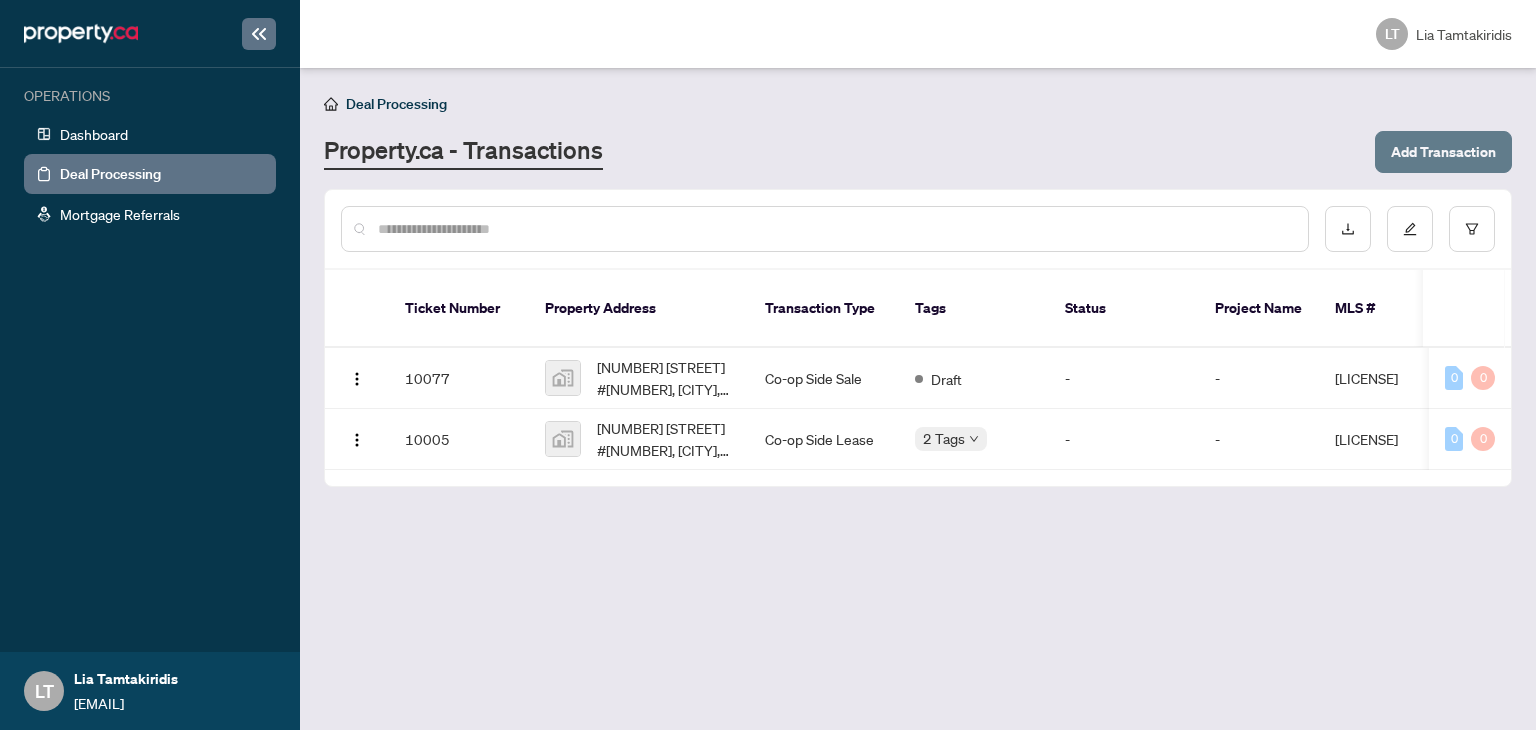 click on "Add Transaction" at bounding box center [1443, 152] 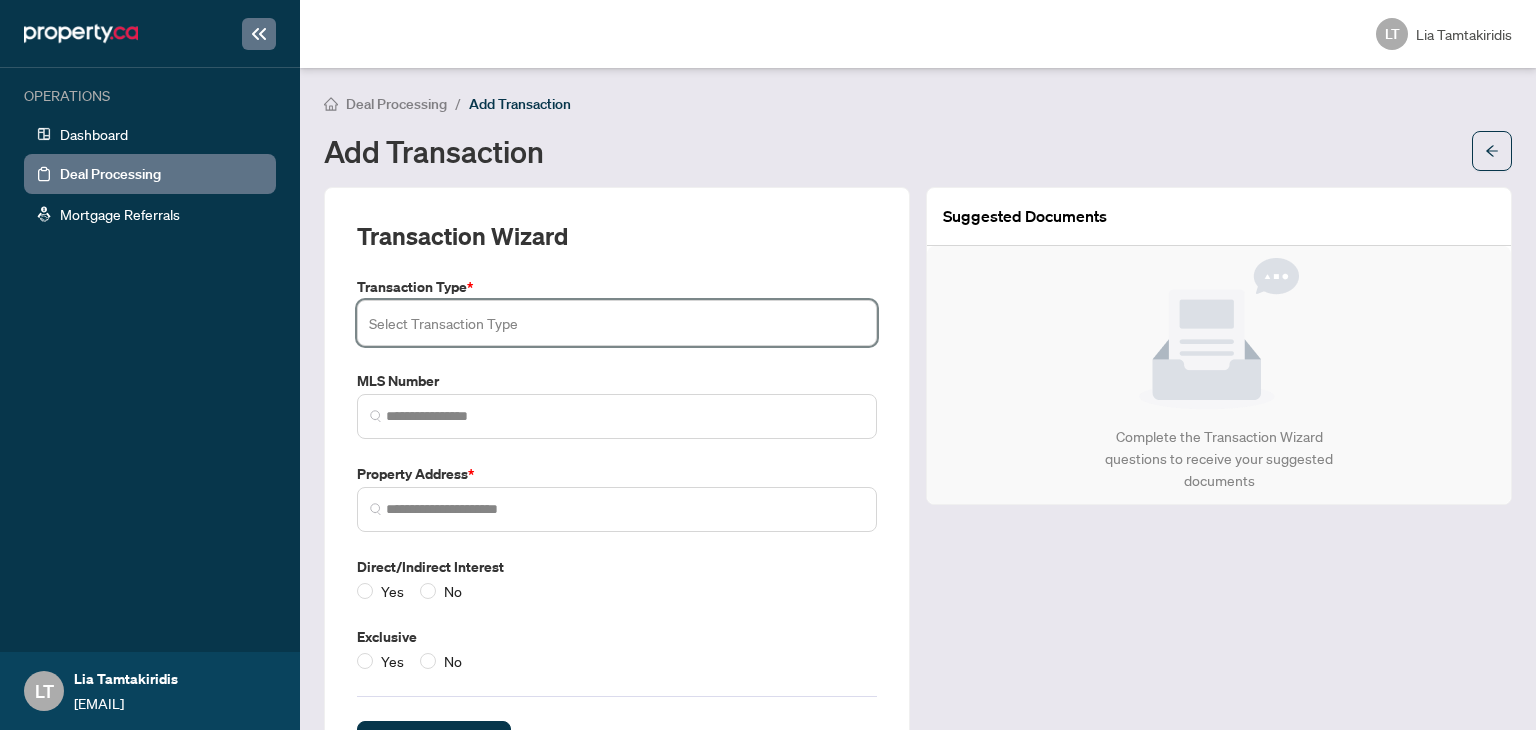 click at bounding box center (617, 323) 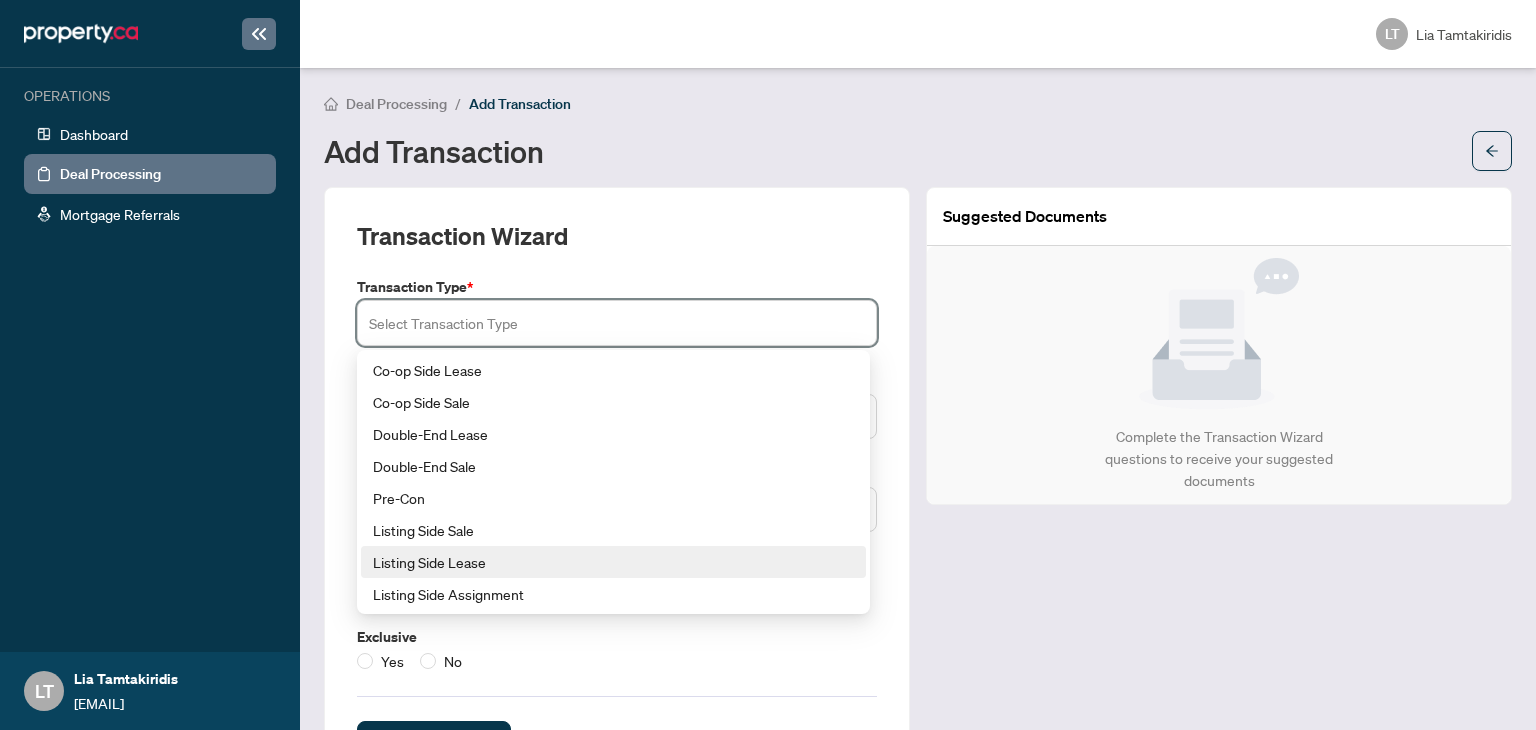 click on "Listing Side Lease" at bounding box center [613, 562] 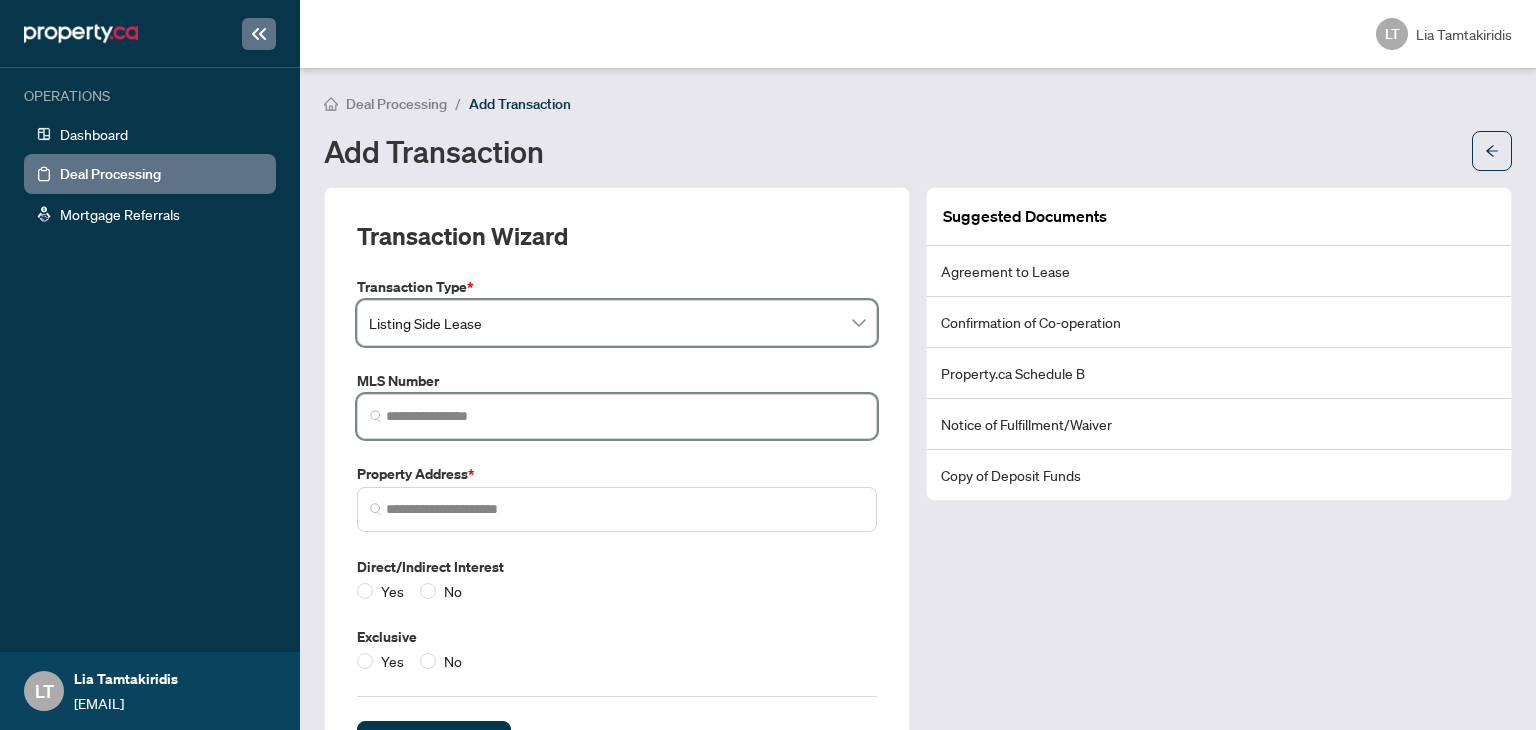 click at bounding box center [625, 416] 